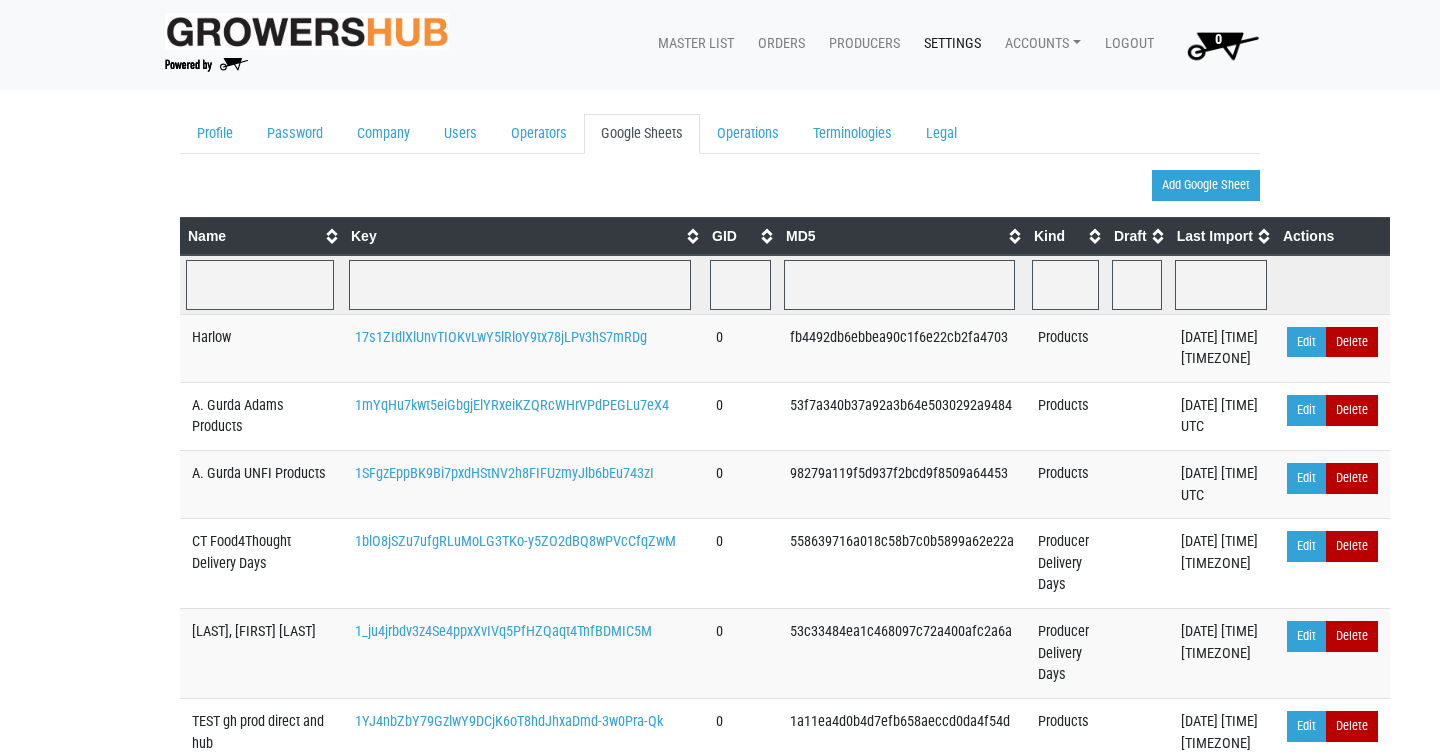 scroll, scrollTop: 0, scrollLeft: 0, axis: both 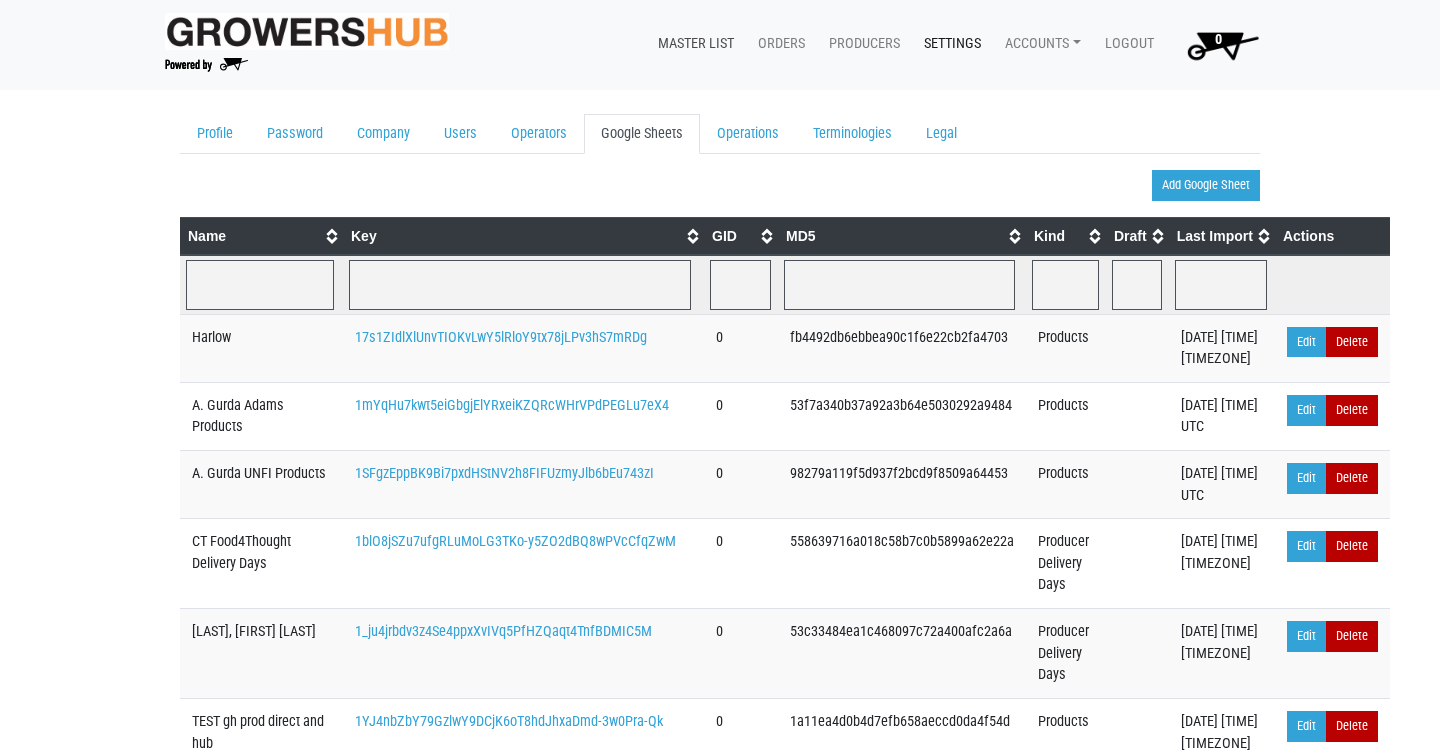 click on "Master List" at bounding box center [692, 44] 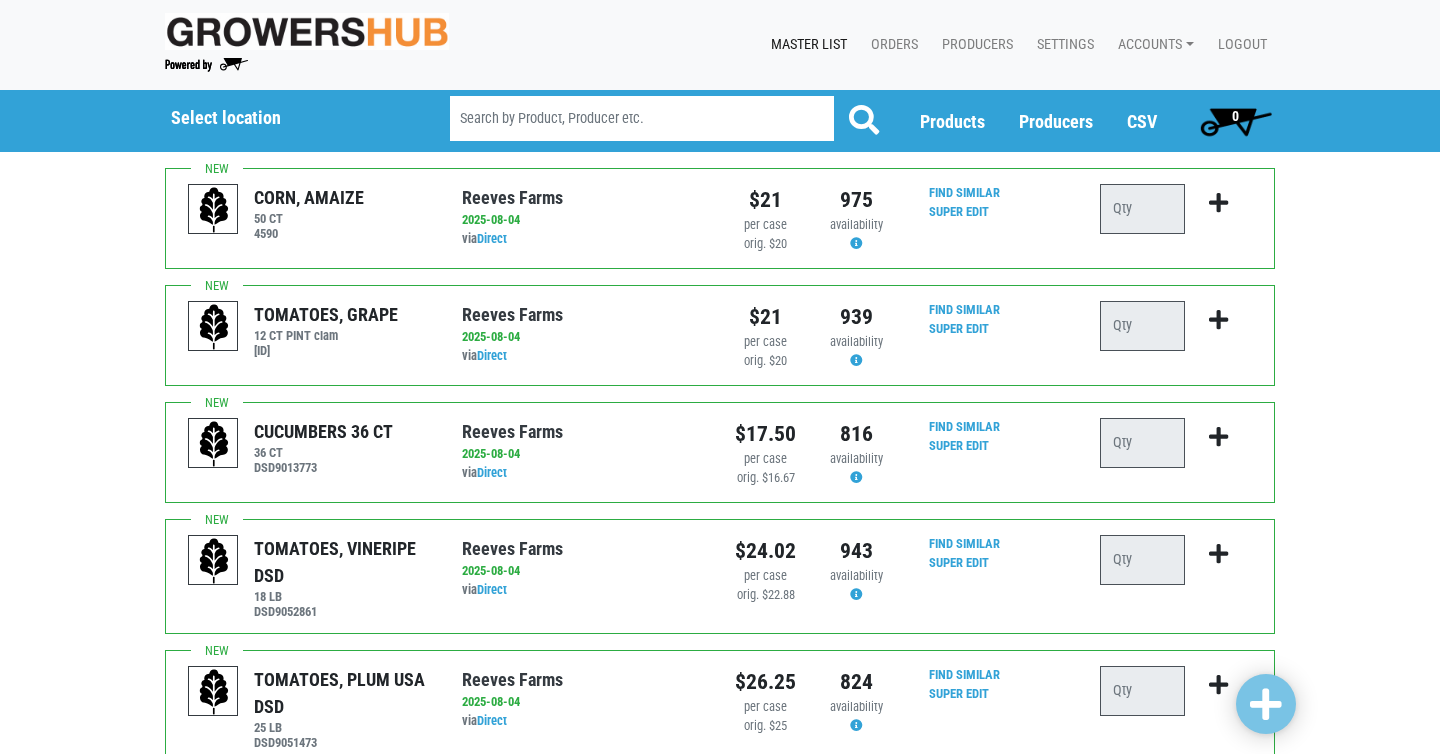 click at bounding box center [642, 118] 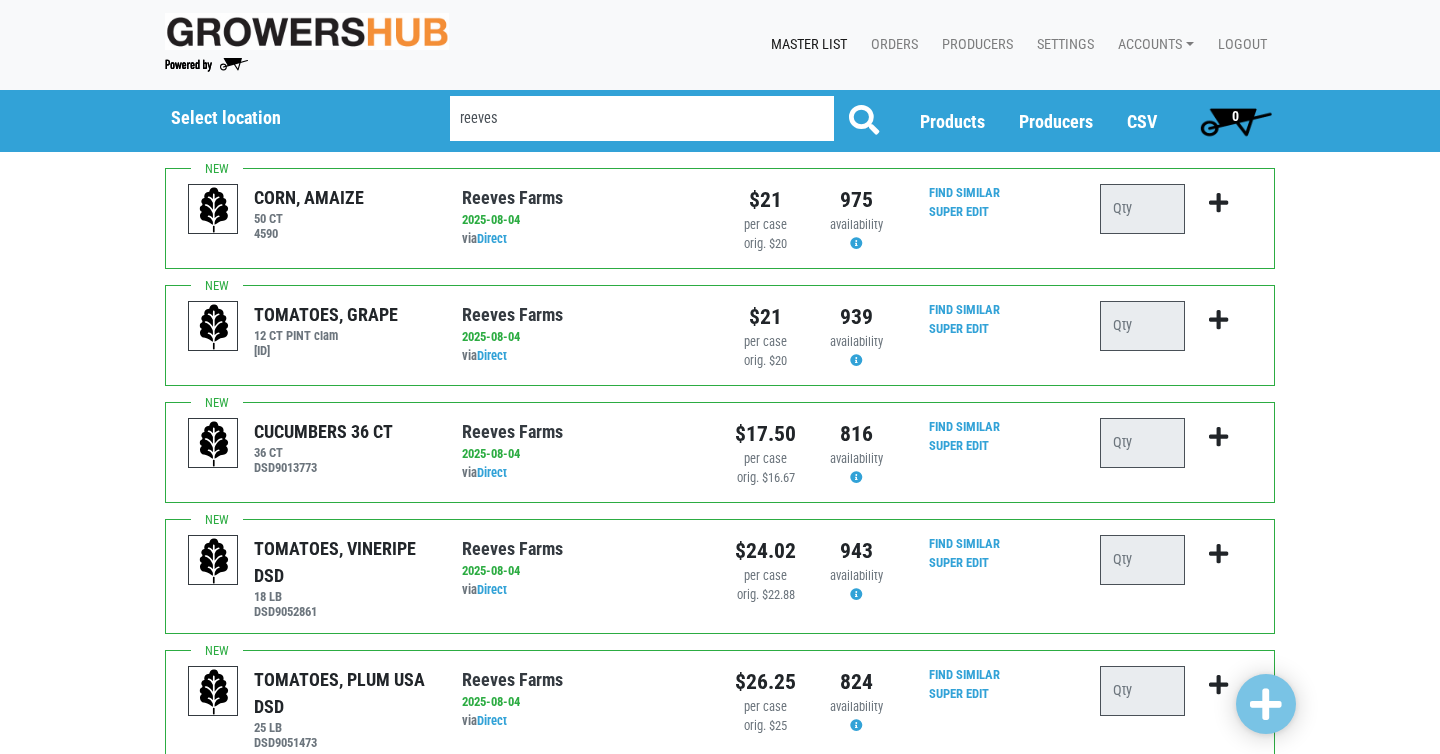 type on "reeves" 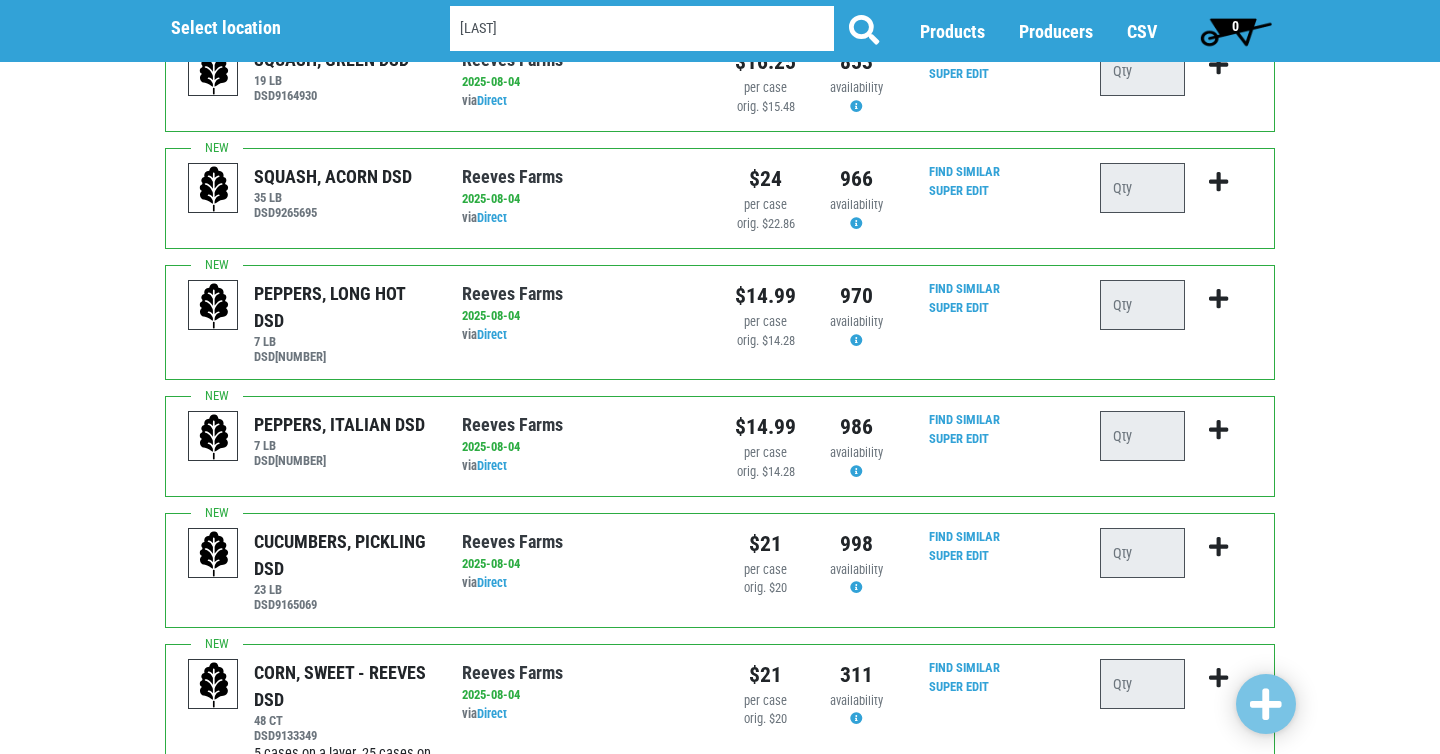 scroll, scrollTop: 1198, scrollLeft: 0, axis: vertical 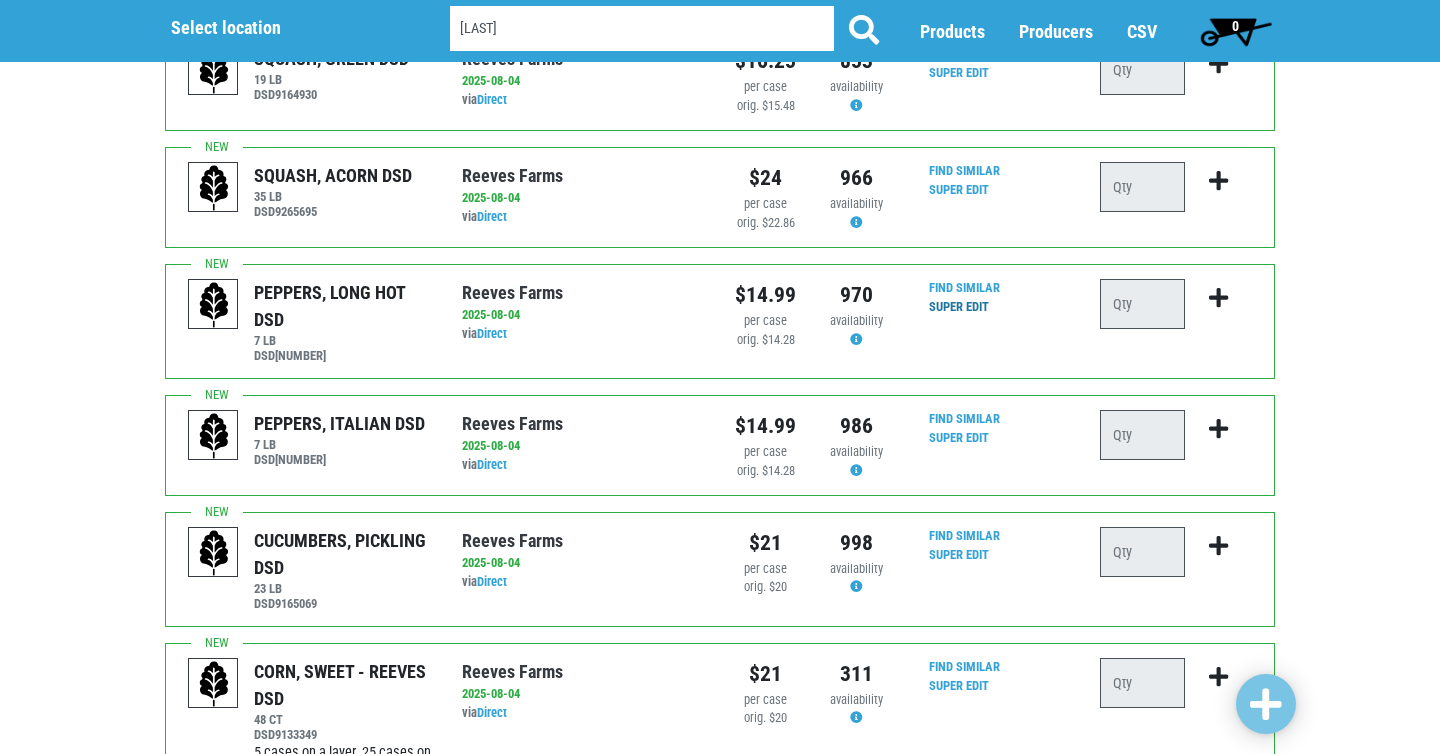 click on "Super Edit" at bounding box center (959, 306) 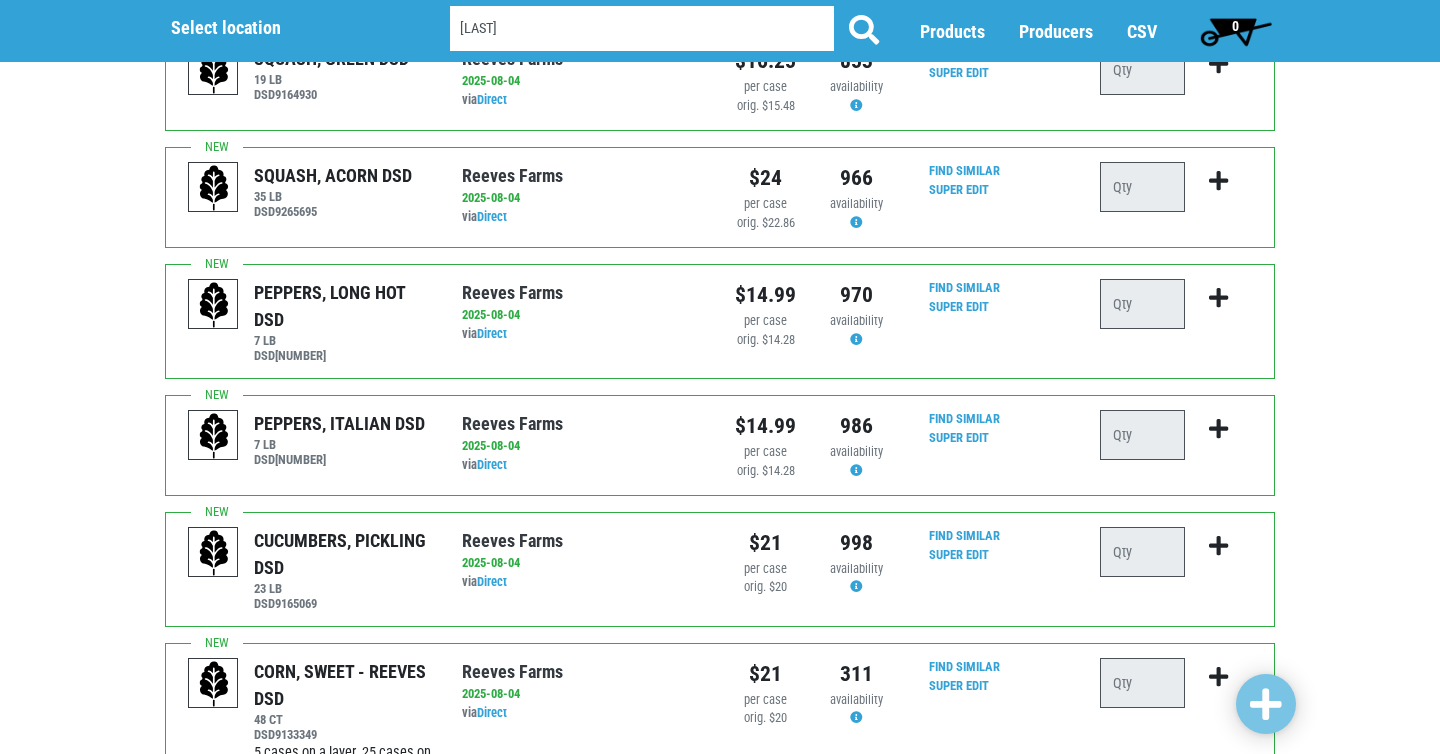 click on "reeves" at bounding box center [642, 28] 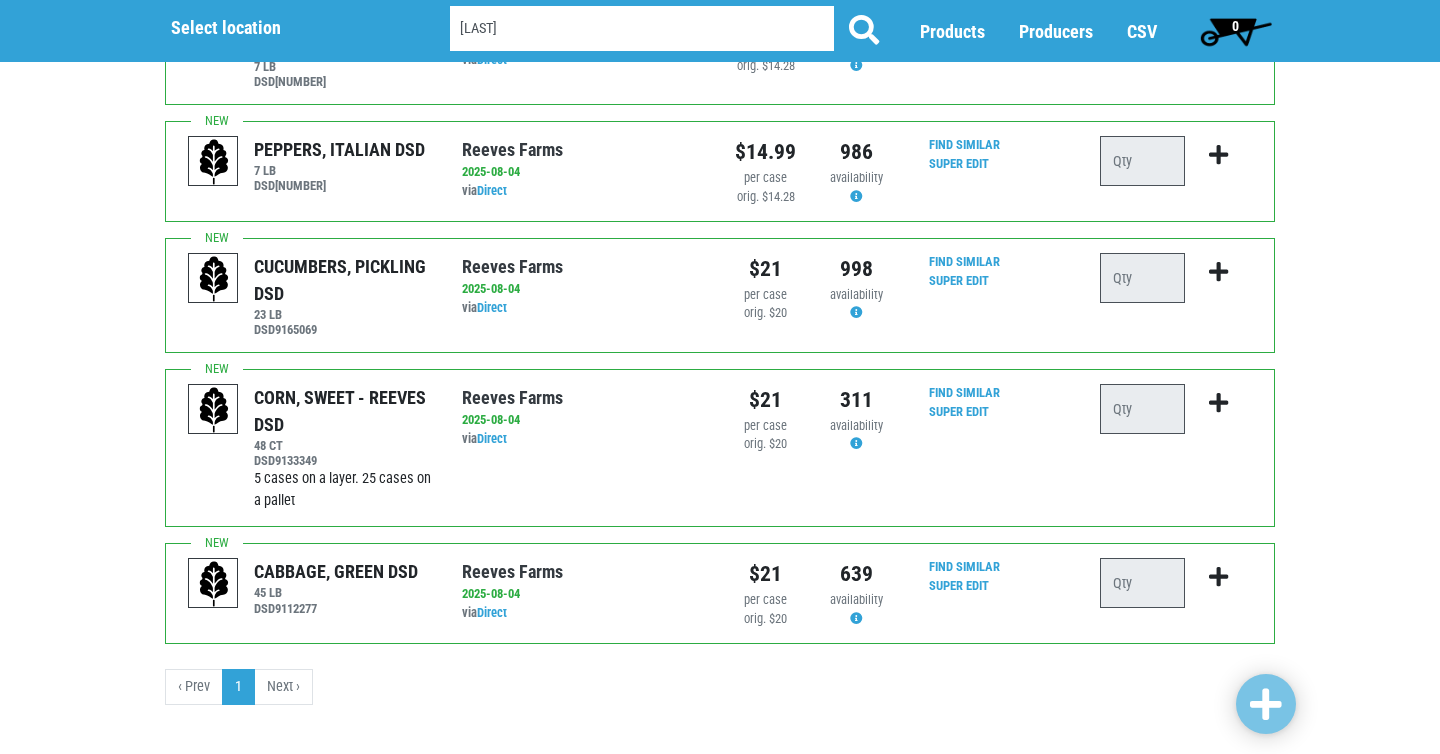 scroll, scrollTop: 1489, scrollLeft: 0, axis: vertical 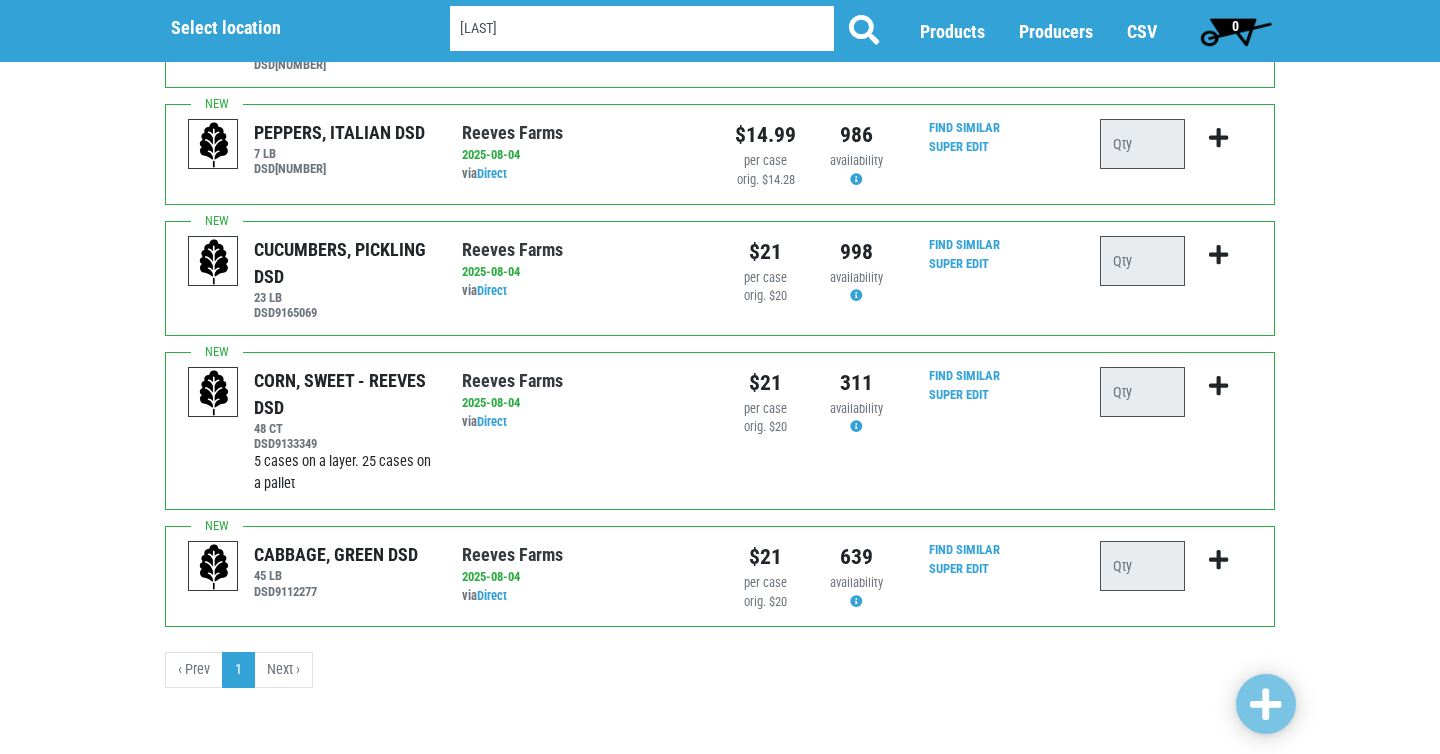 click on "Next ›" at bounding box center [284, 670] 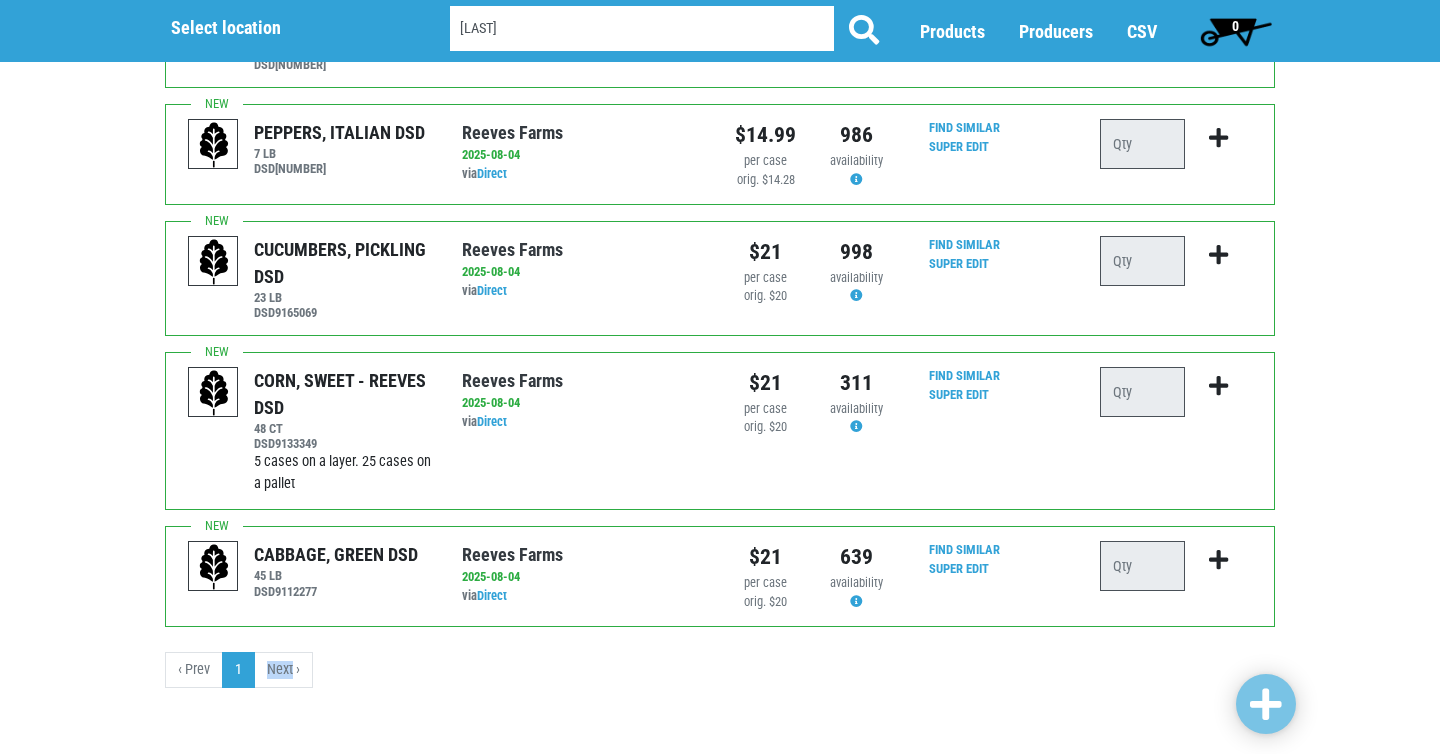 click on "Next ›" at bounding box center [284, 670] 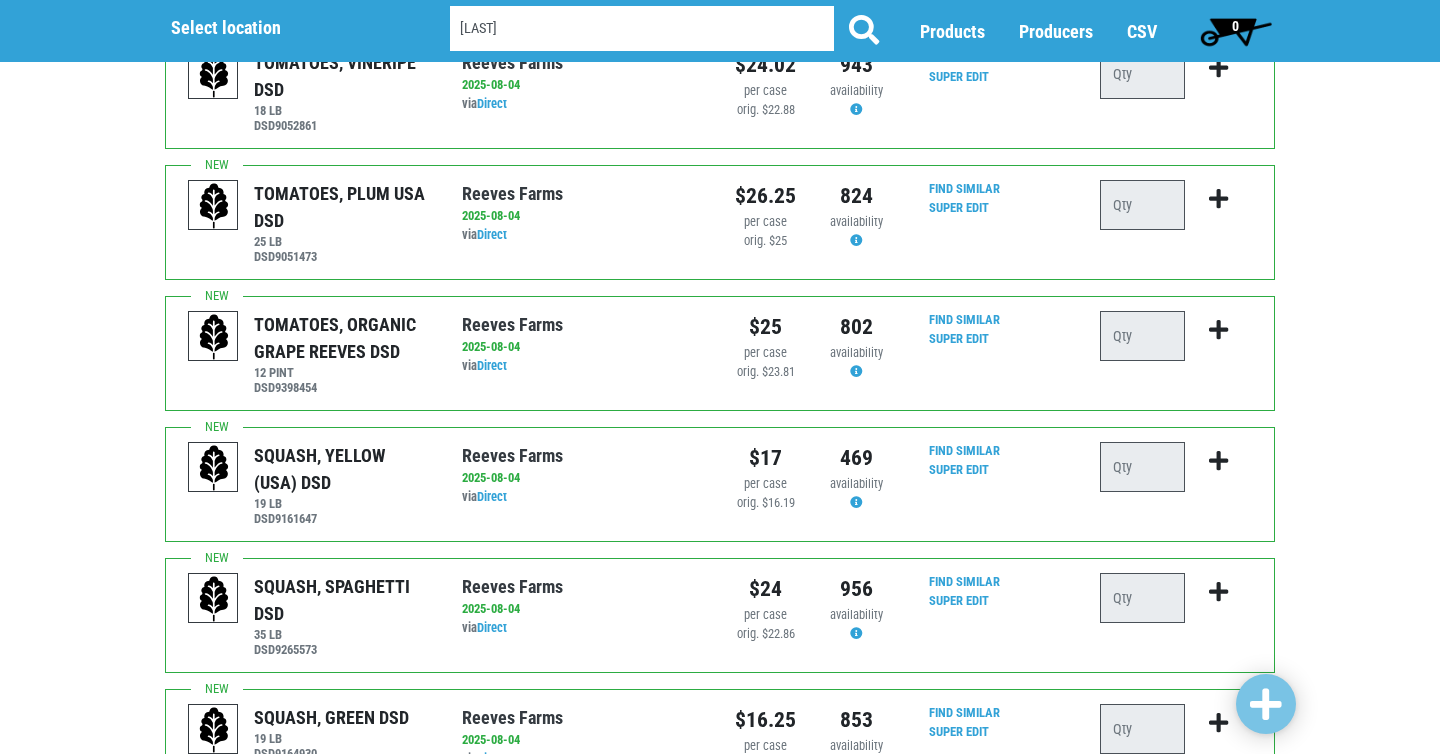 scroll, scrollTop: 535, scrollLeft: 0, axis: vertical 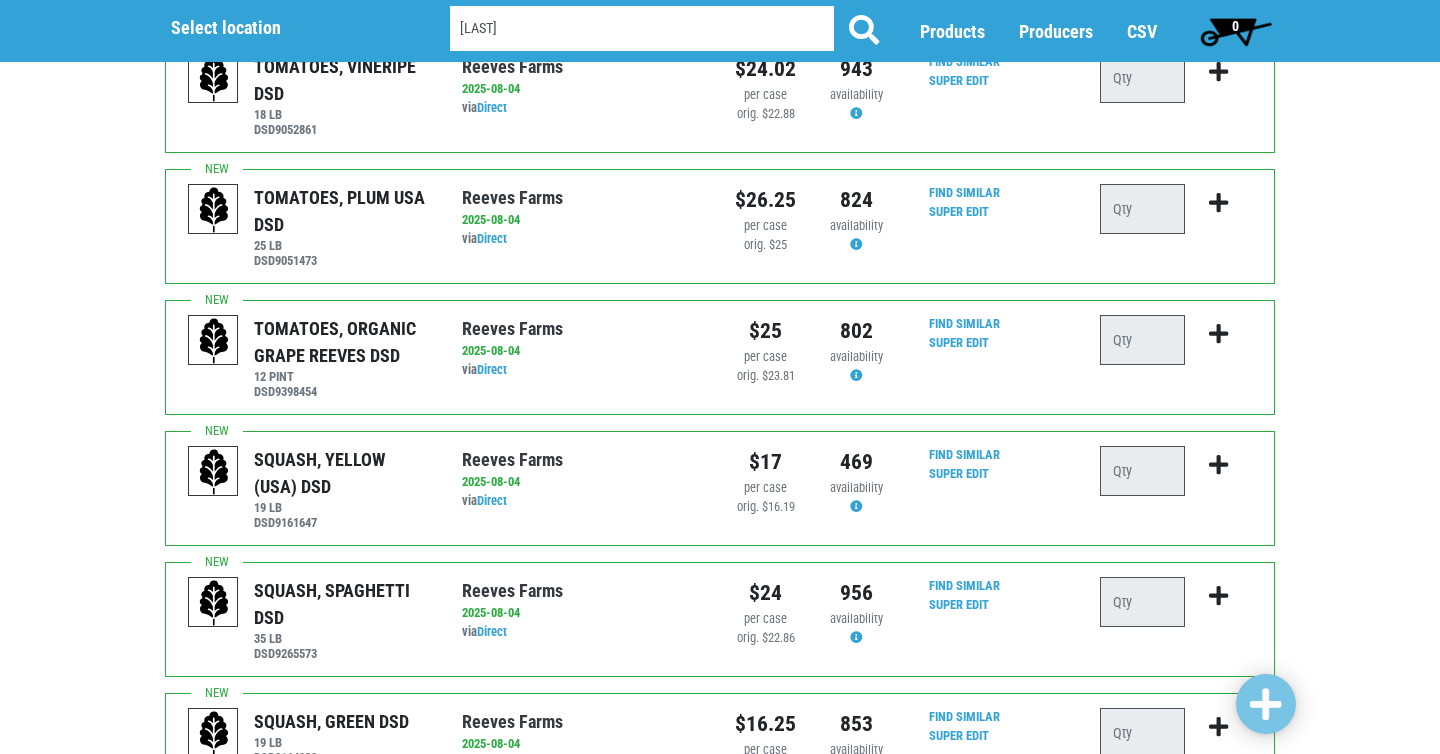 click on "reeves" at bounding box center (642, 28) 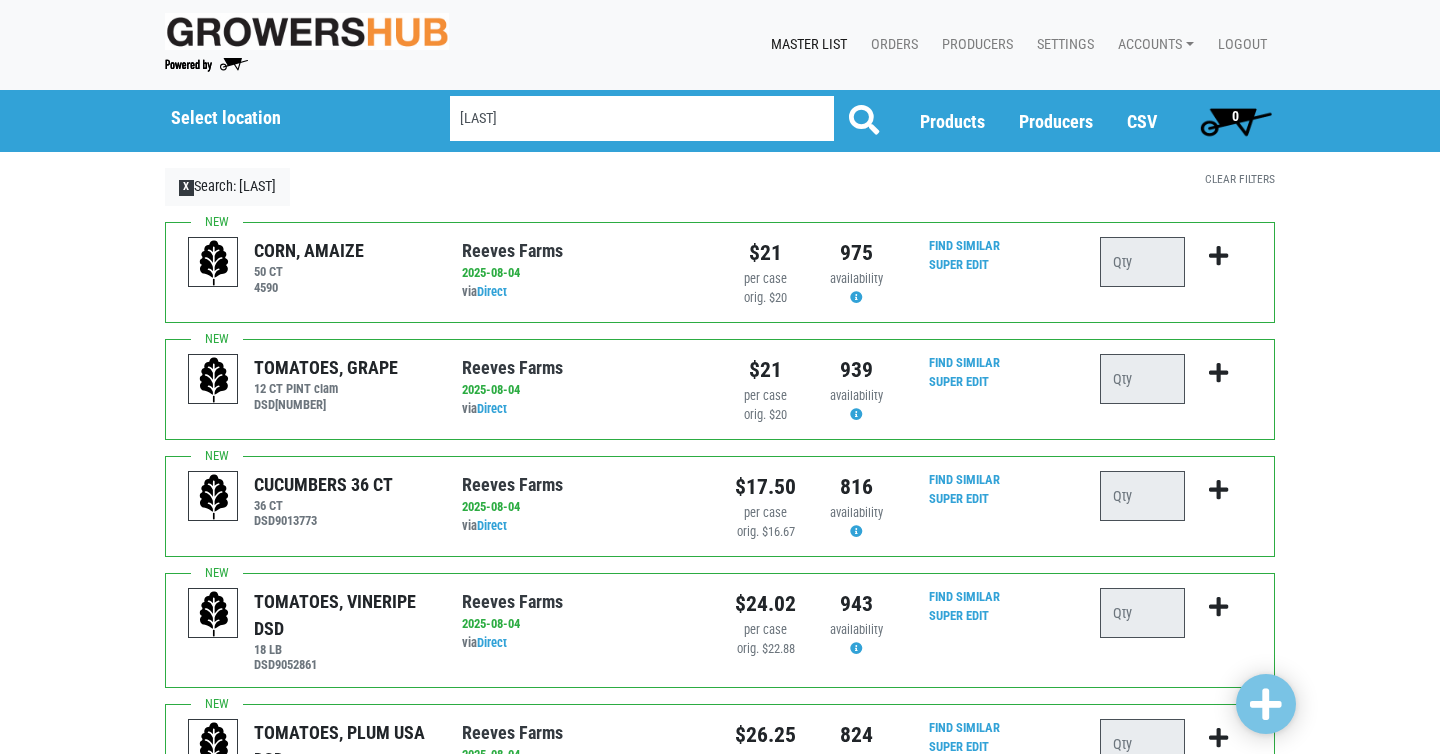 click on "reeves" at bounding box center [642, 118] 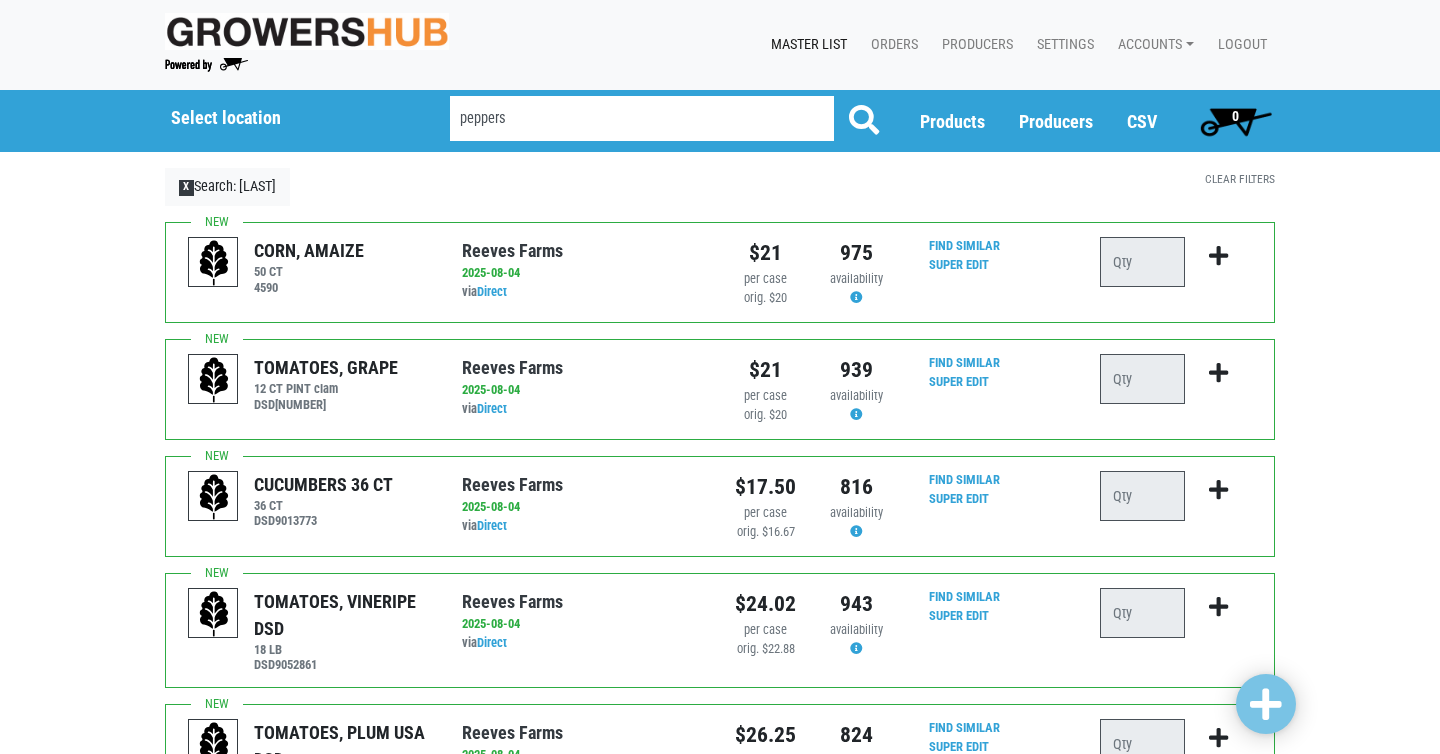 type on "peppers" 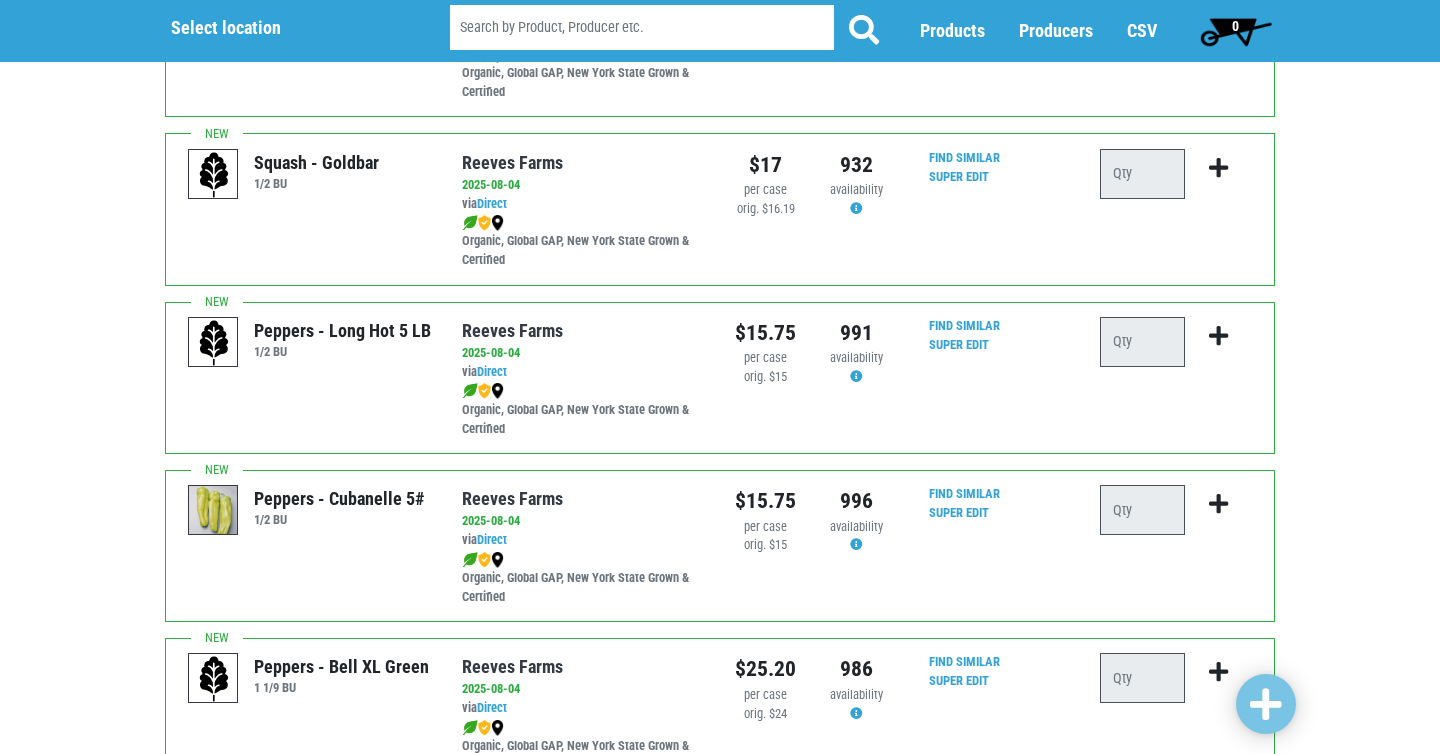scroll, scrollTop: 1747, scrollLeft: 0, axis: vertical 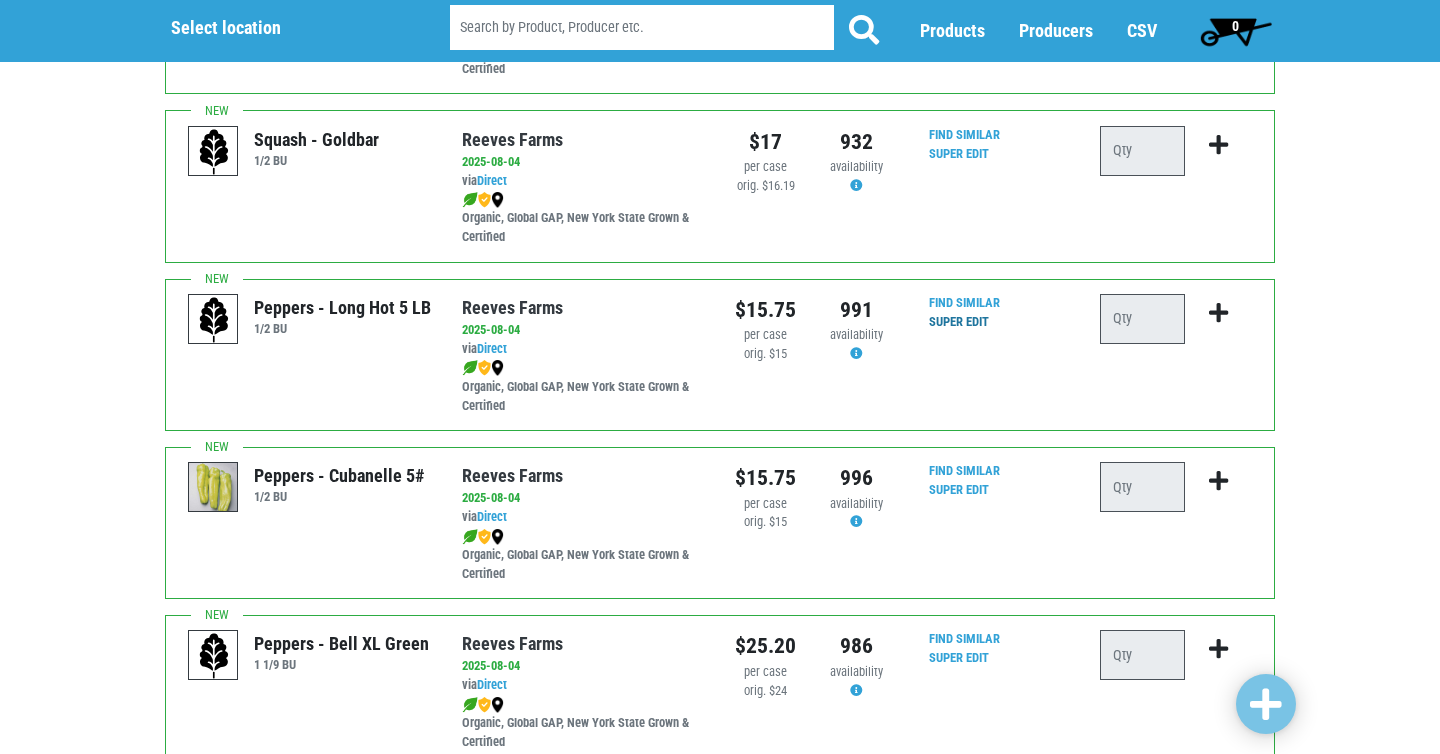 click on "Super Edit" at bounding box center (959, 321) 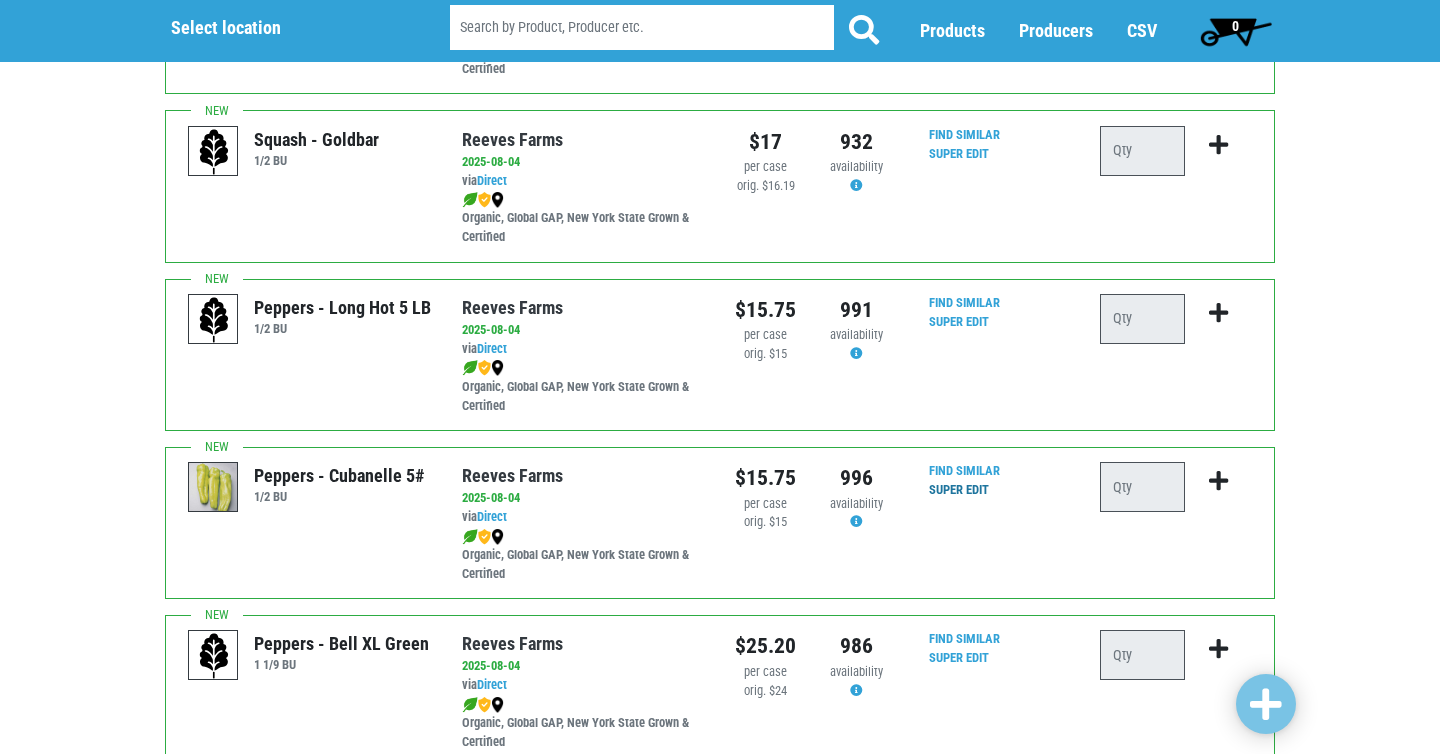 click on "Super Edit" at bounding box center [959, 489] 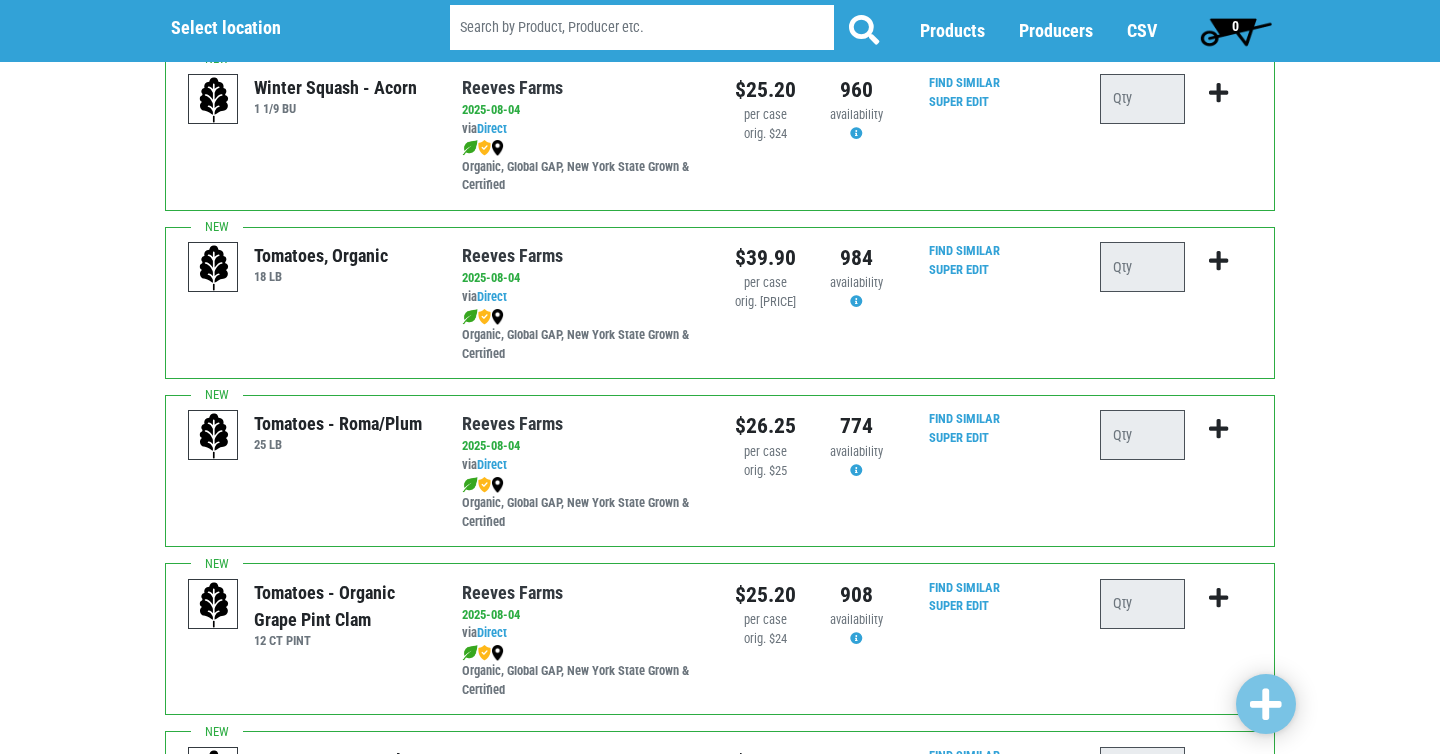scroll, scrollTop: 0, scrollLeft: 0, axis: both 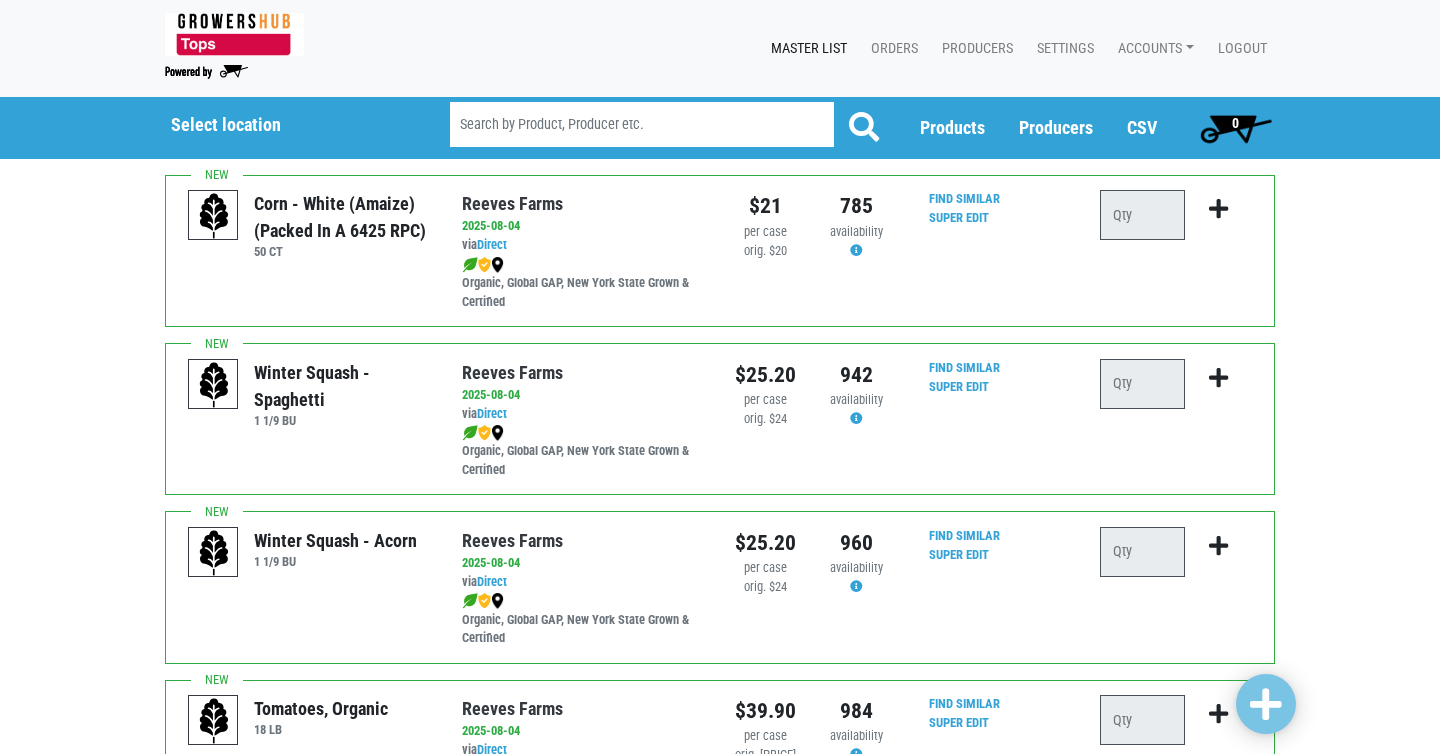 click at bounding box center (642, 124) 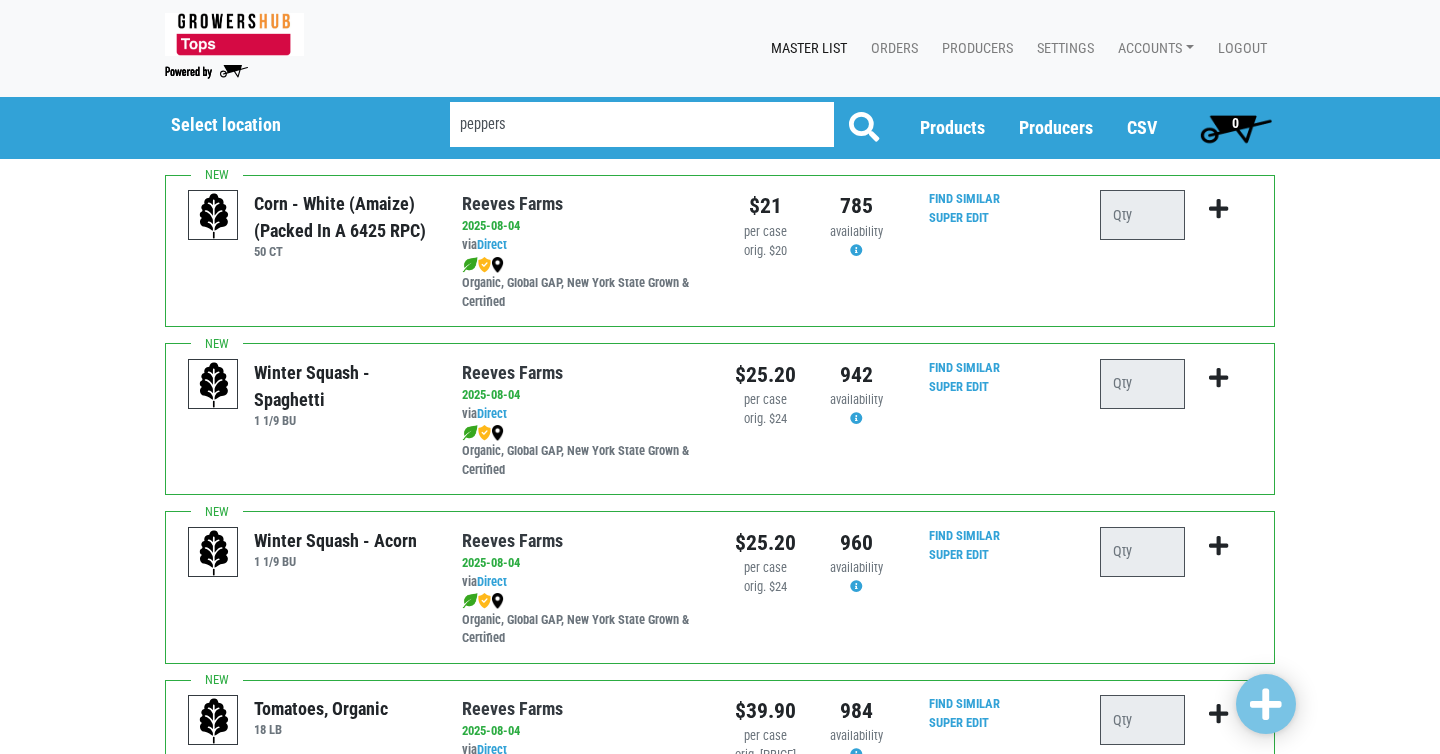 type on "peppers" 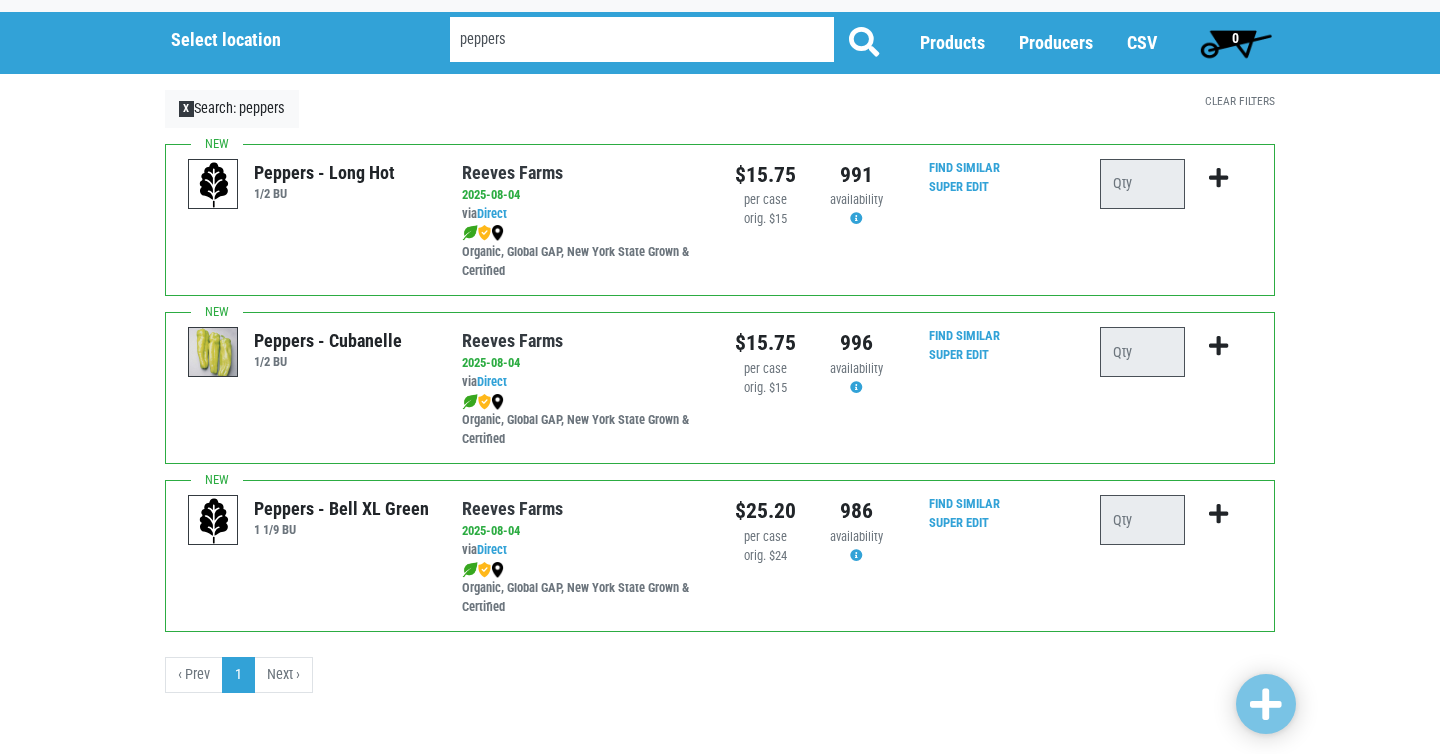 scroll, scrollTop: 90, scrollLeft: 0, axis: vertical 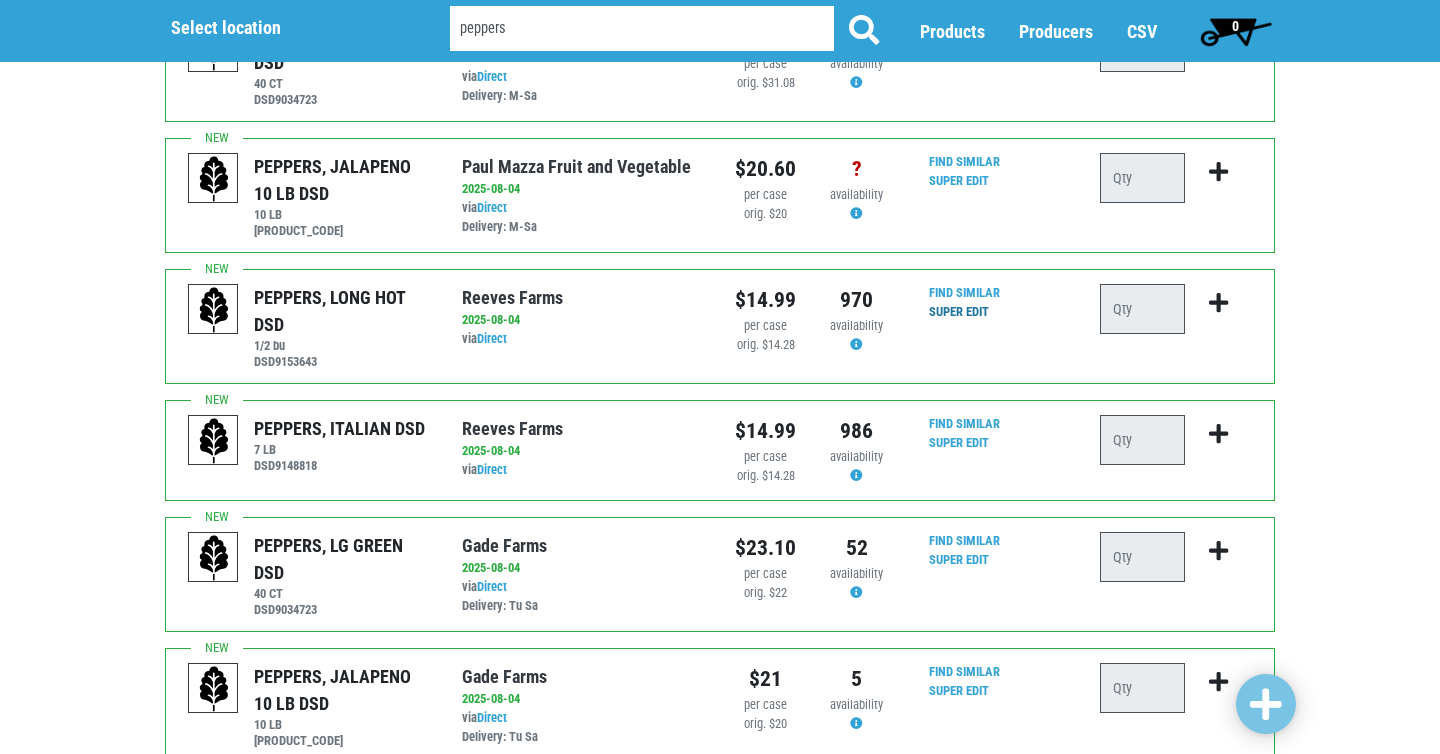 click on "Super Edit" at bounding box center (959, 311) 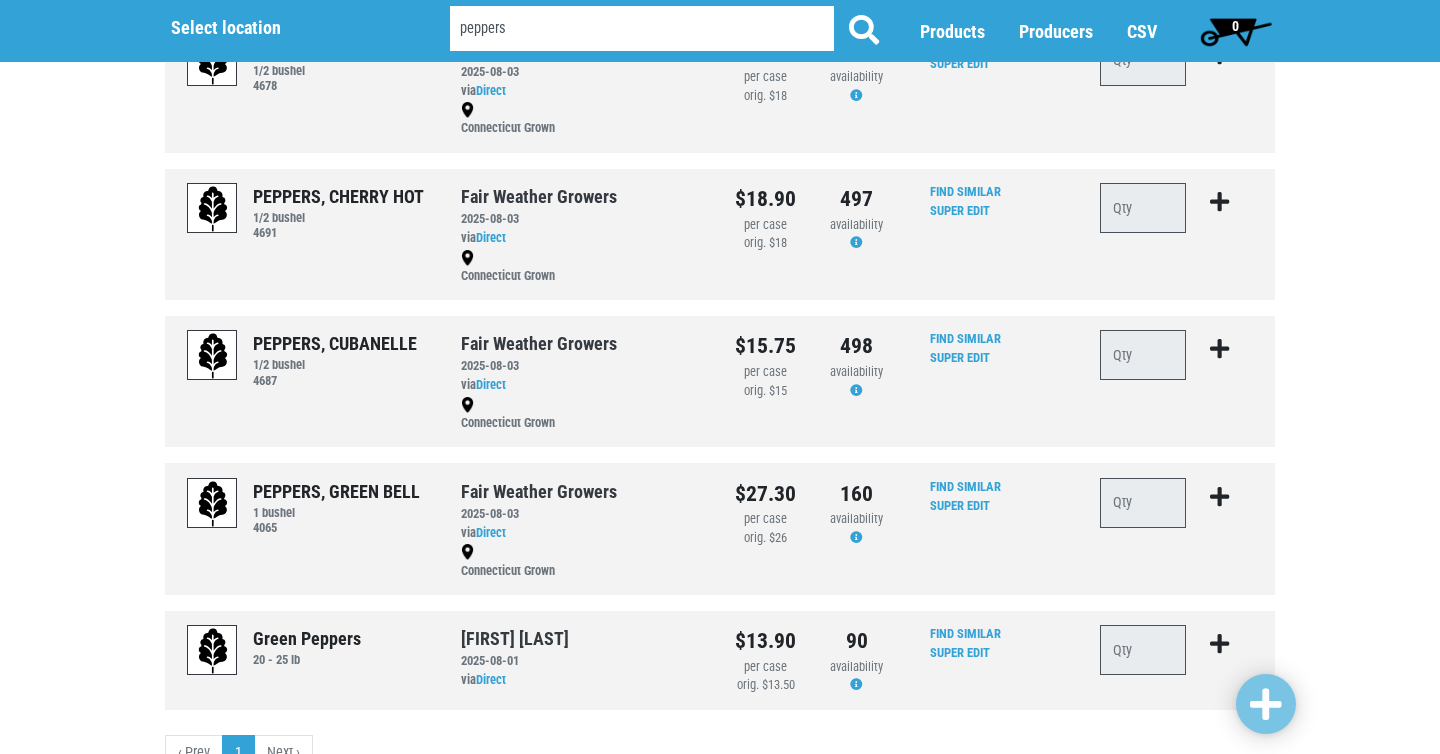 scroll, scrollTop: 1776, scrollLeft: 0, axis: vertical 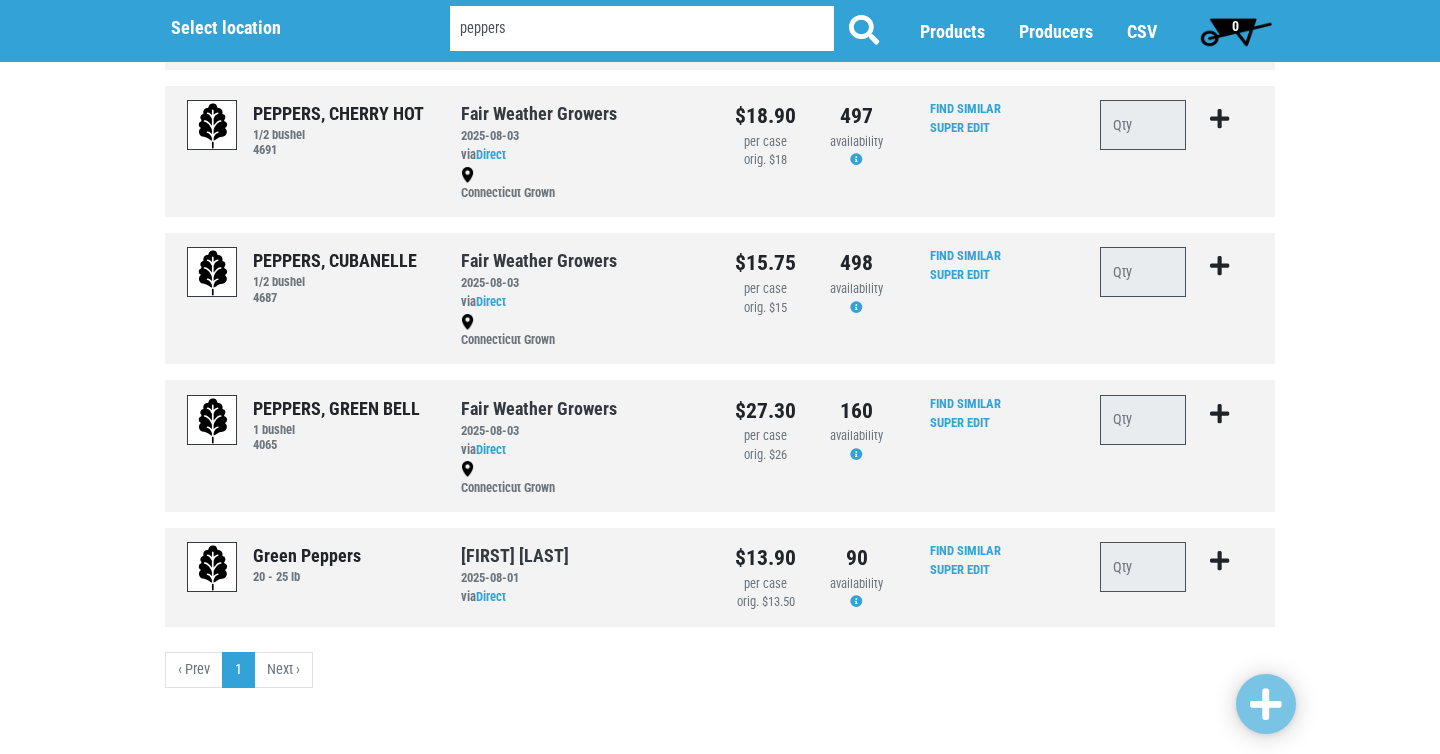 click on "Next ›" at bounding box center [284, 670] 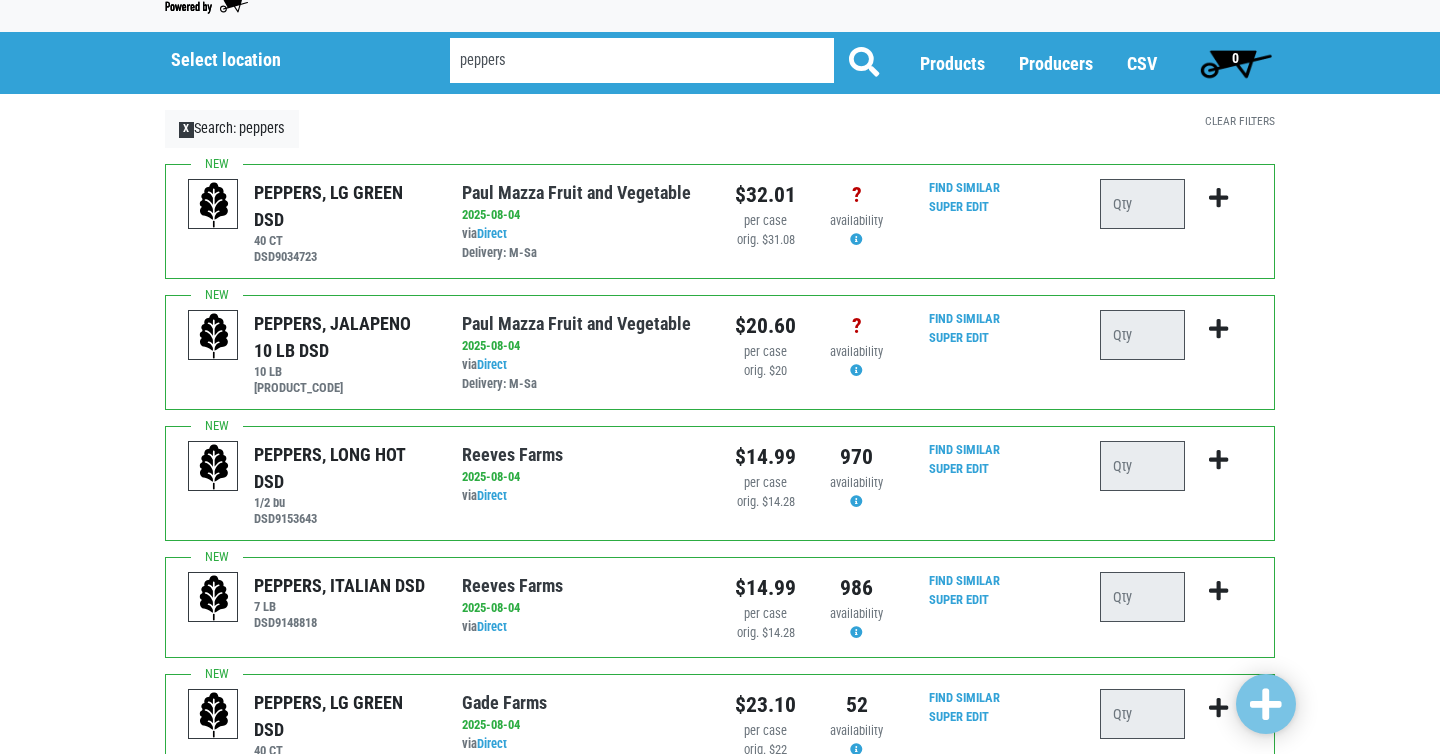 scroll, scrollTop: 60, scrollLeft: 0, axis: vertical 